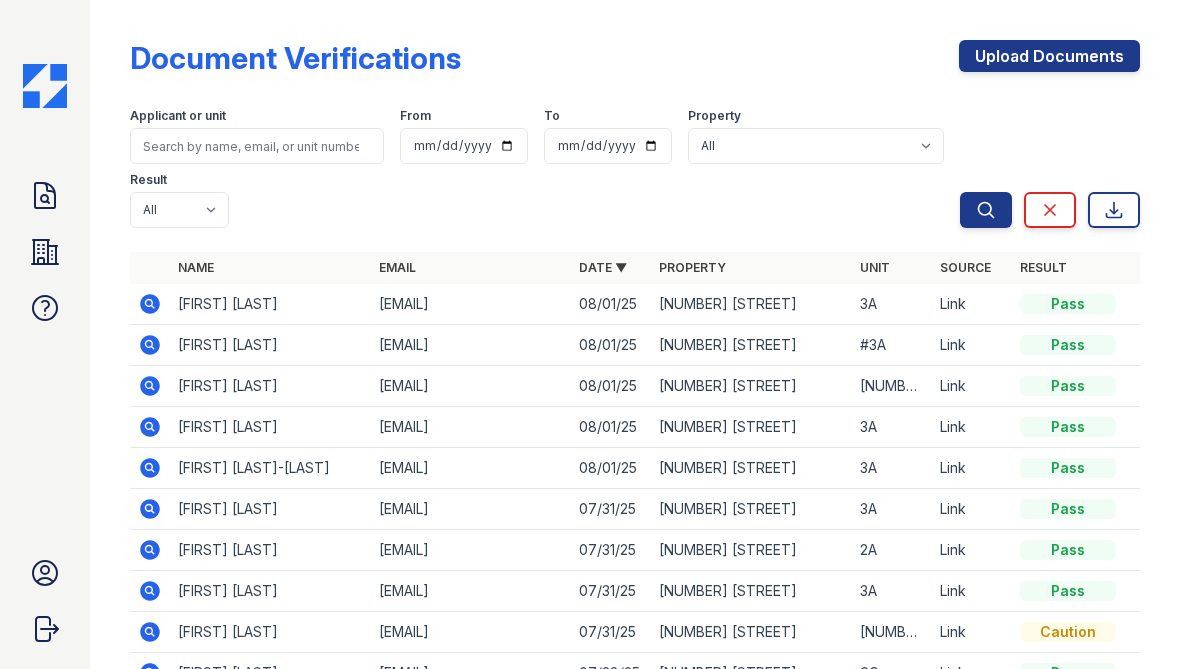 scroll, scrollTop: 0, scrollLeft: 0, axis: both 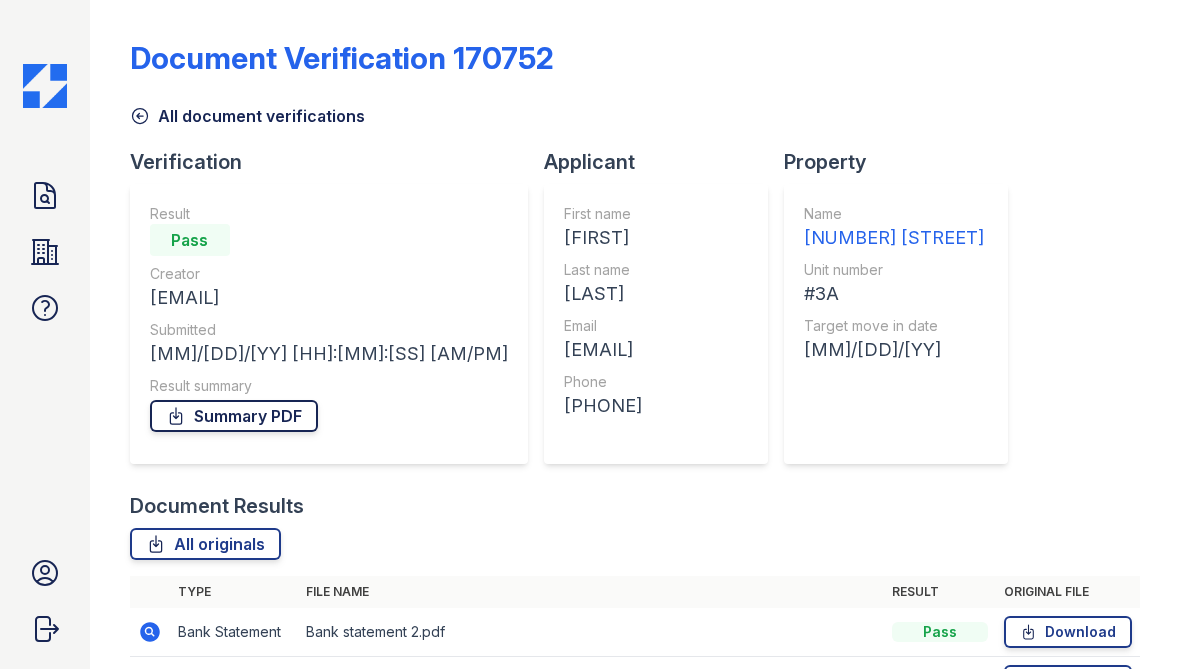 click on "Summary PDF" at bounding box center (234, 416) 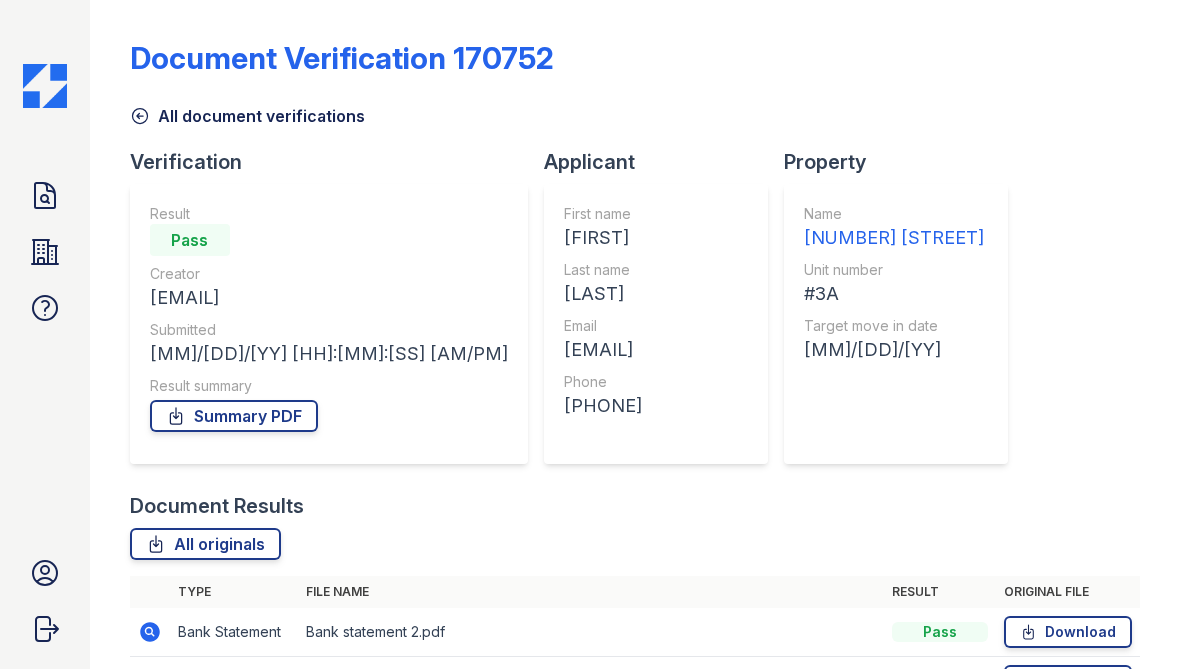scroll, scrollTop: 917, scrollLeft: 0, axis: vertical 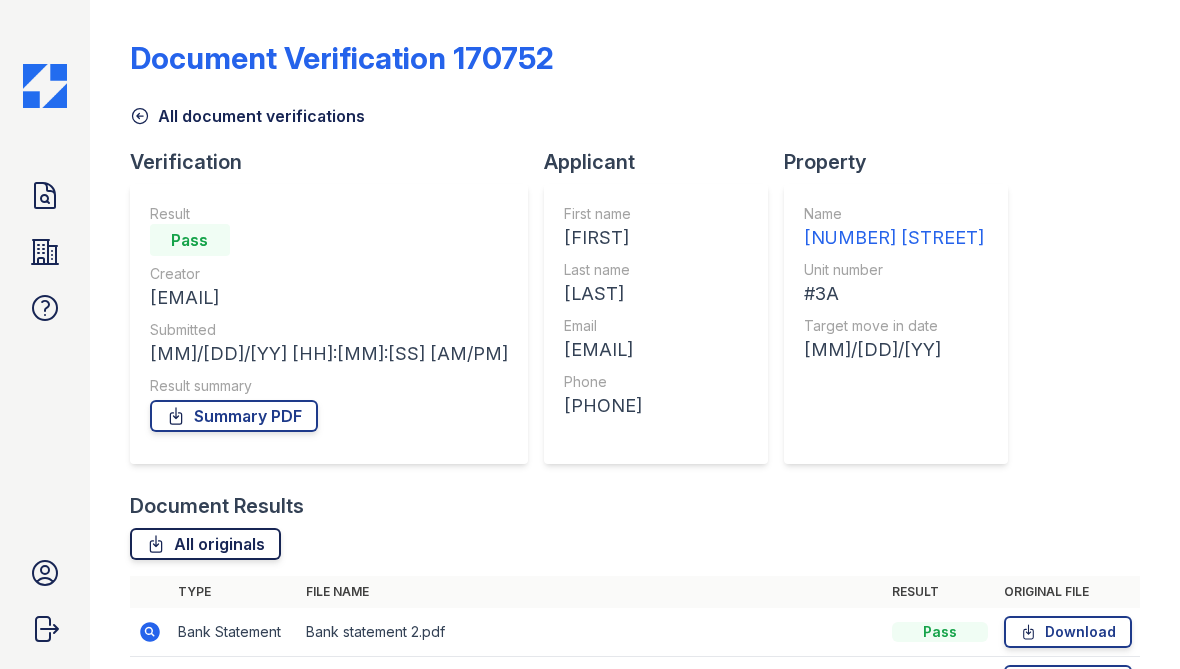 click on "All originals" at bounding box center (205, 544) 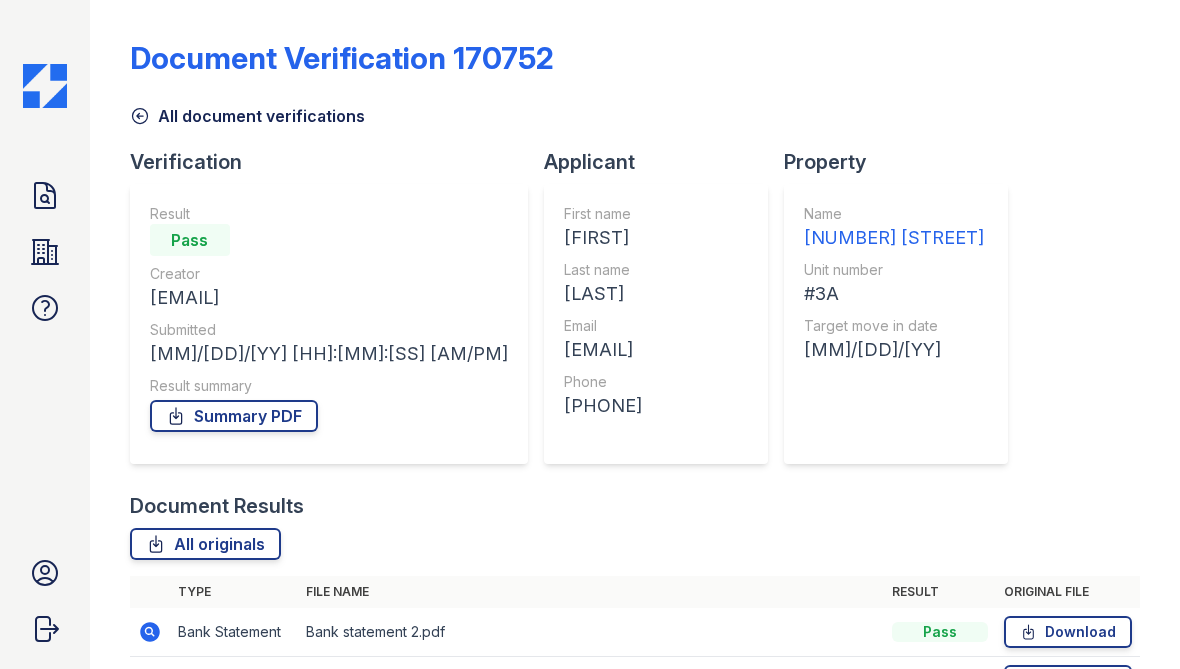 scroll, scrollTop: 0, scrollLeft: 0, axis: both 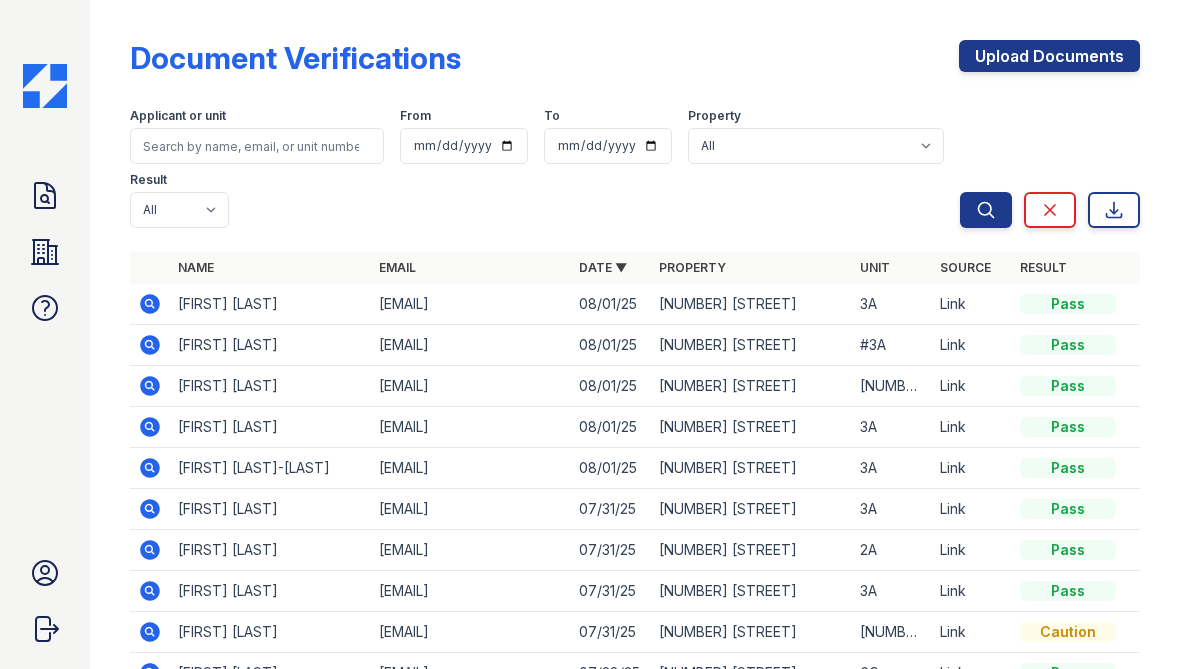click 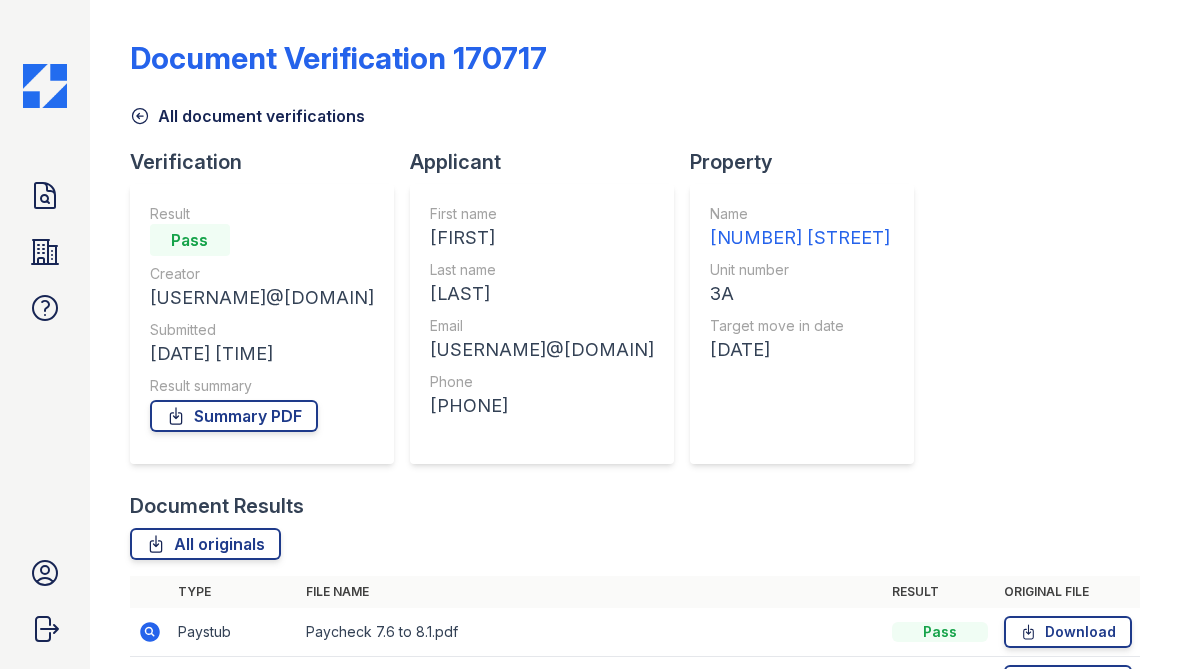 scroll, scrollTop: 0, scrollLeft: 0, axis: both 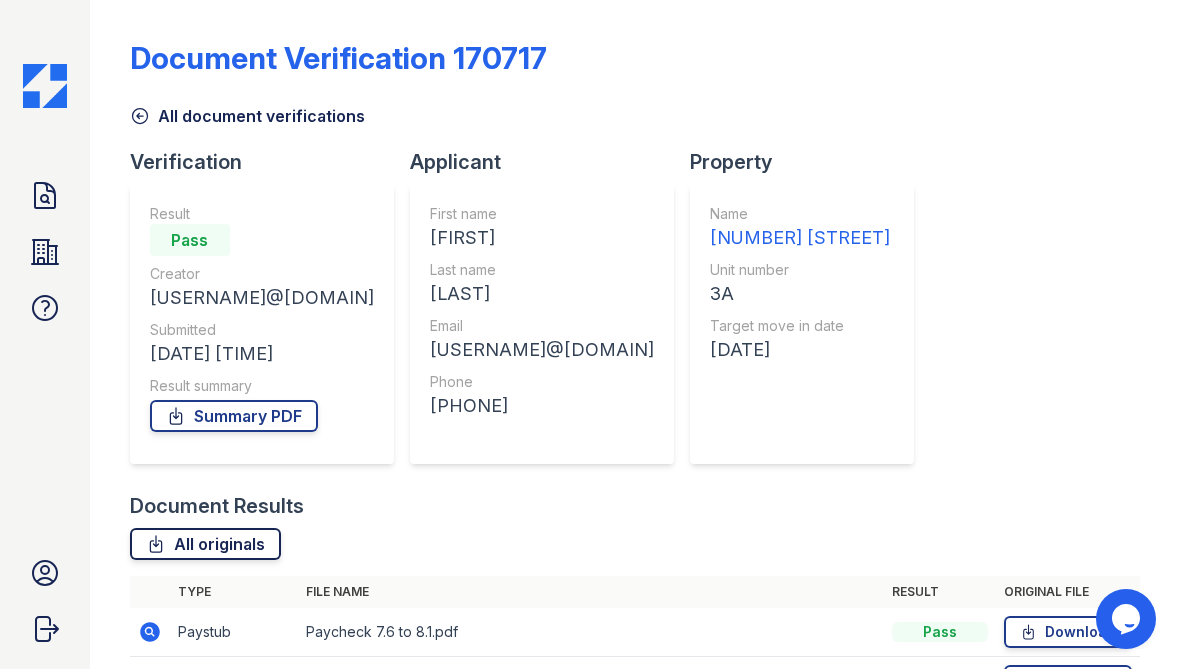 click on "All originals" at bounding box center [205, 544] 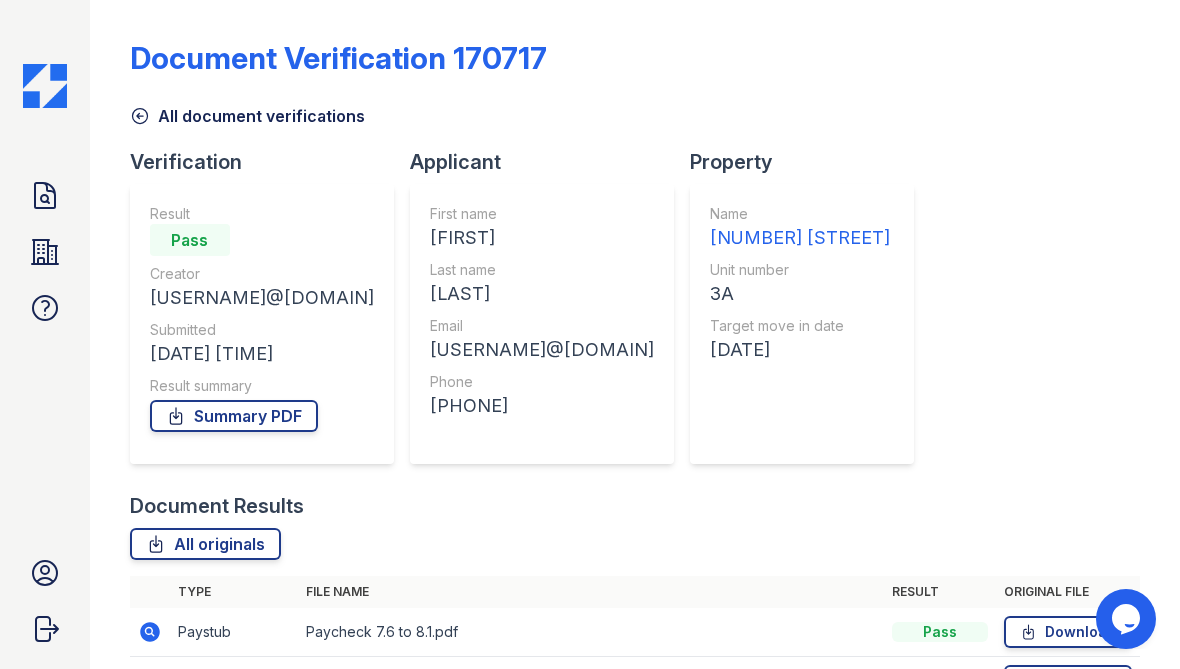 scroll, scrollTop: 274, scrollLeft: 0, axis: vertical 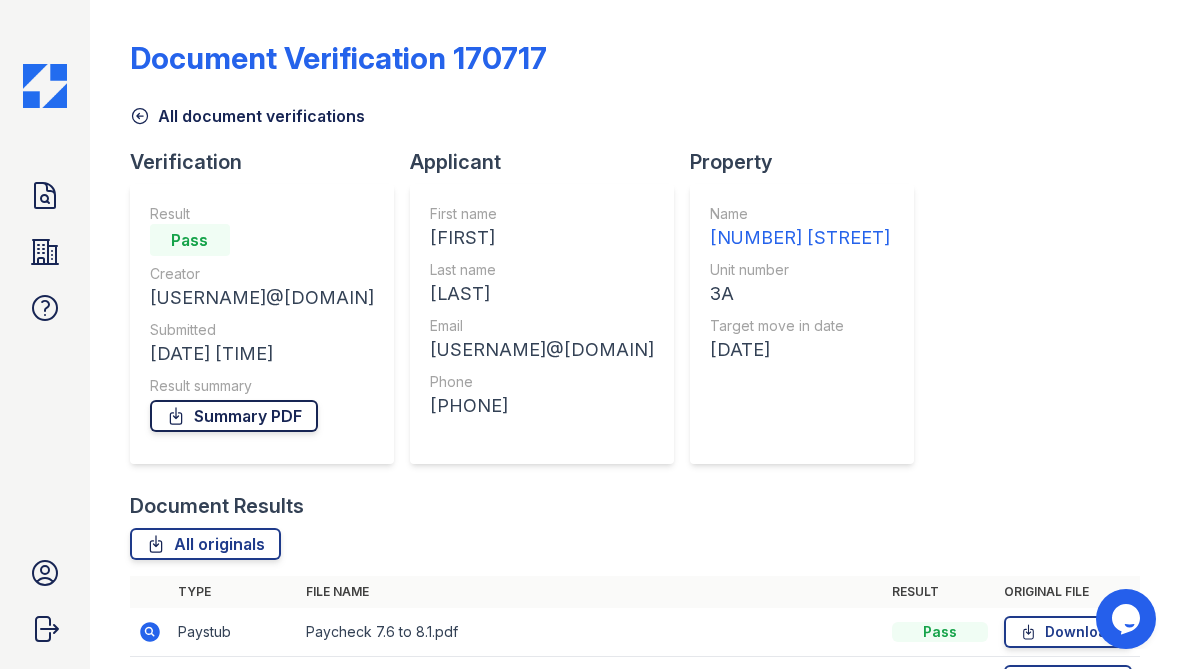 click on "Summary PDF" at bounding box center [234, 416] 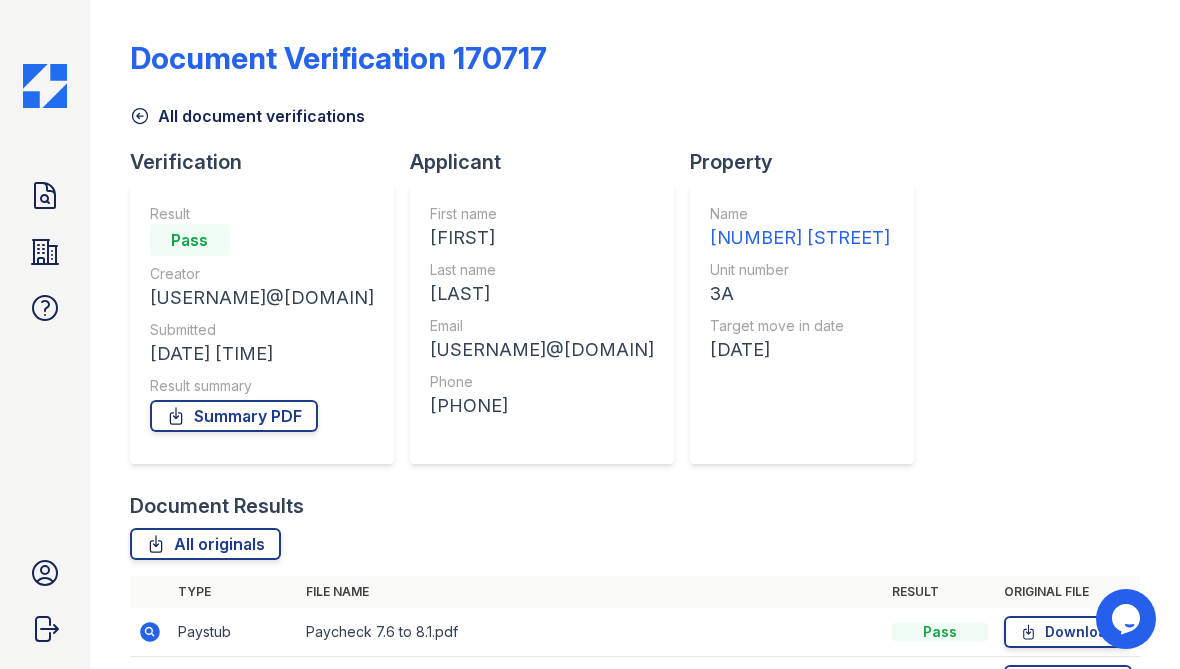 scroll, scrollTop: 0, scrollLeft: 0, axis: both 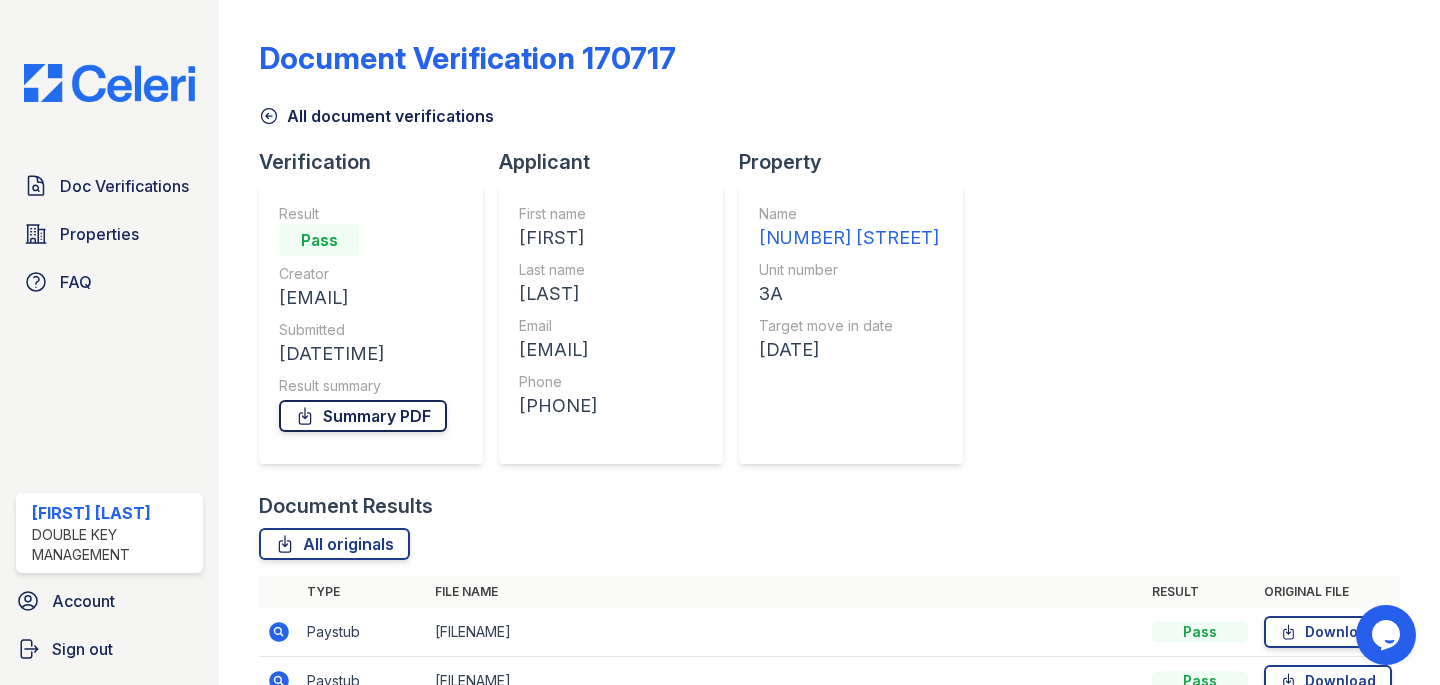 click on "Summary PDF" at bounding box center (363, 416) 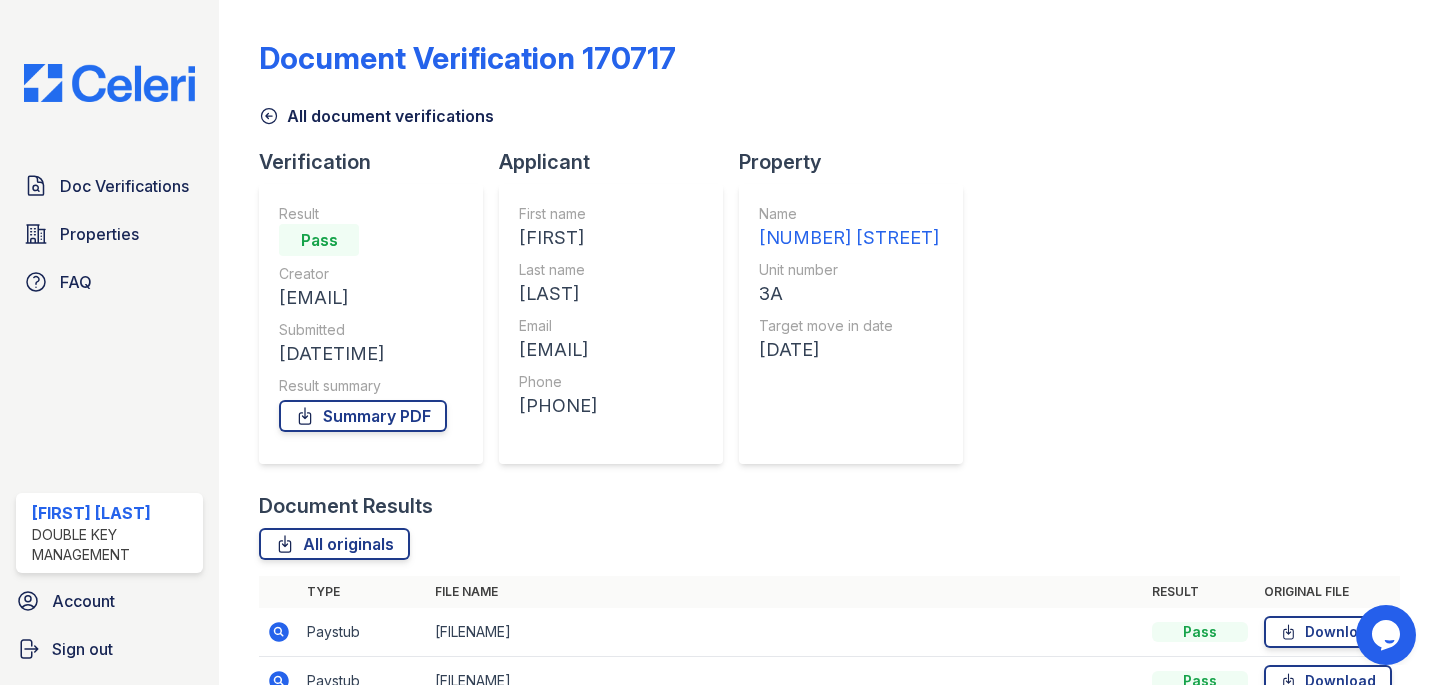 scroll, scrollTop: 905, scrollLeft: 0, axis: vertical 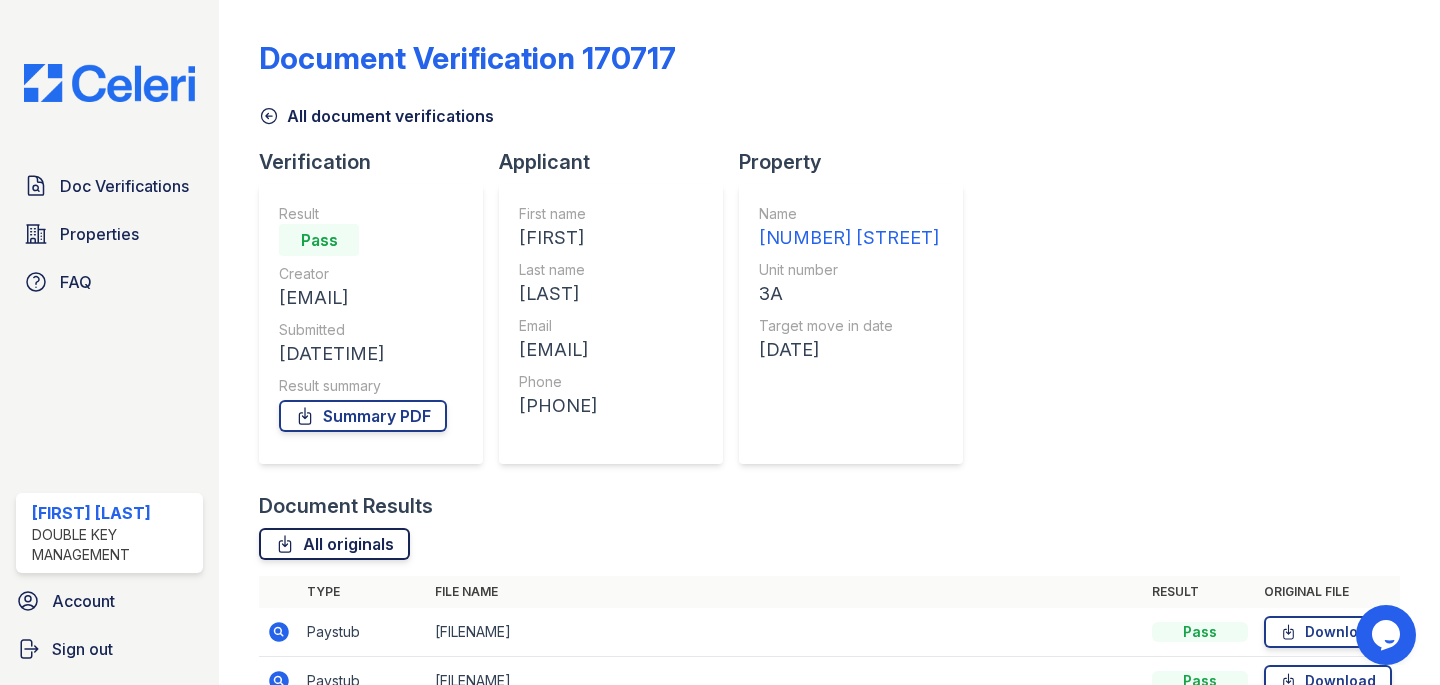 click on "All originals" at bounding box center [334, 544] 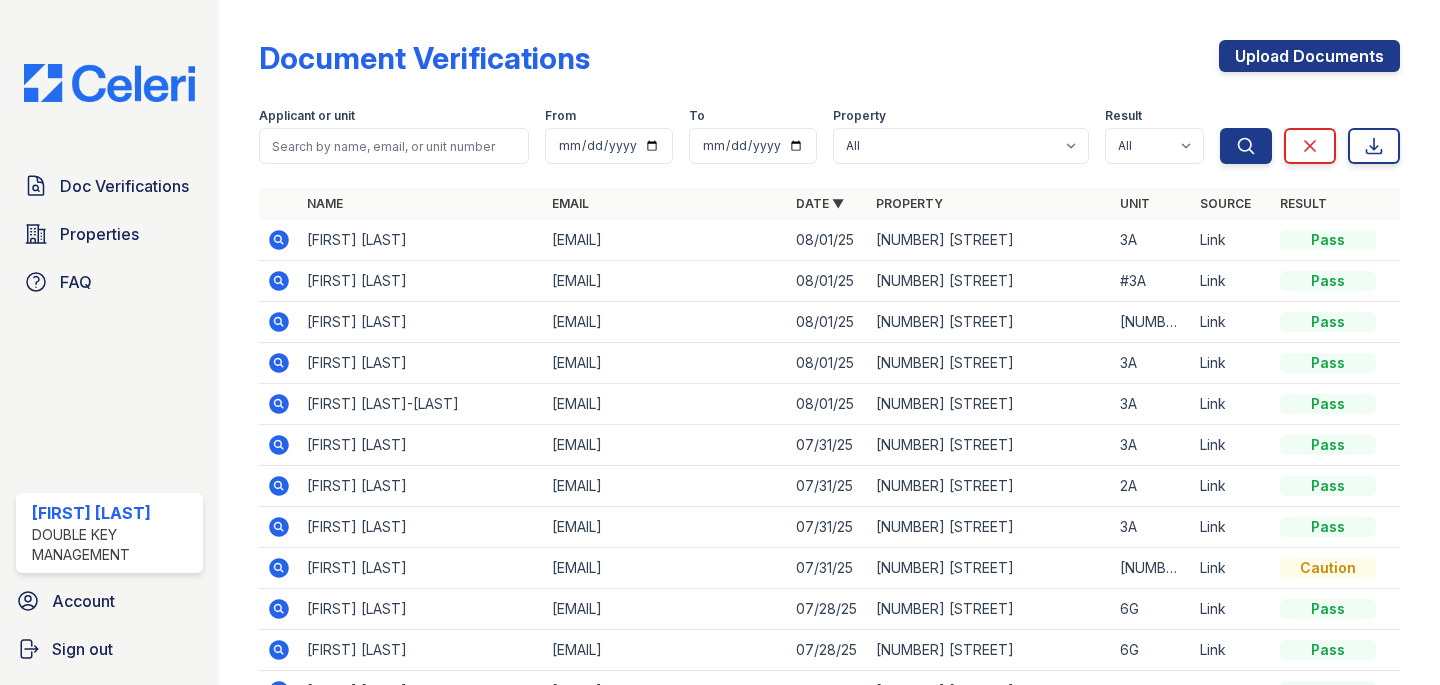 scroll, scrollTop: 47, scrollLeft: 0, axis: vertical 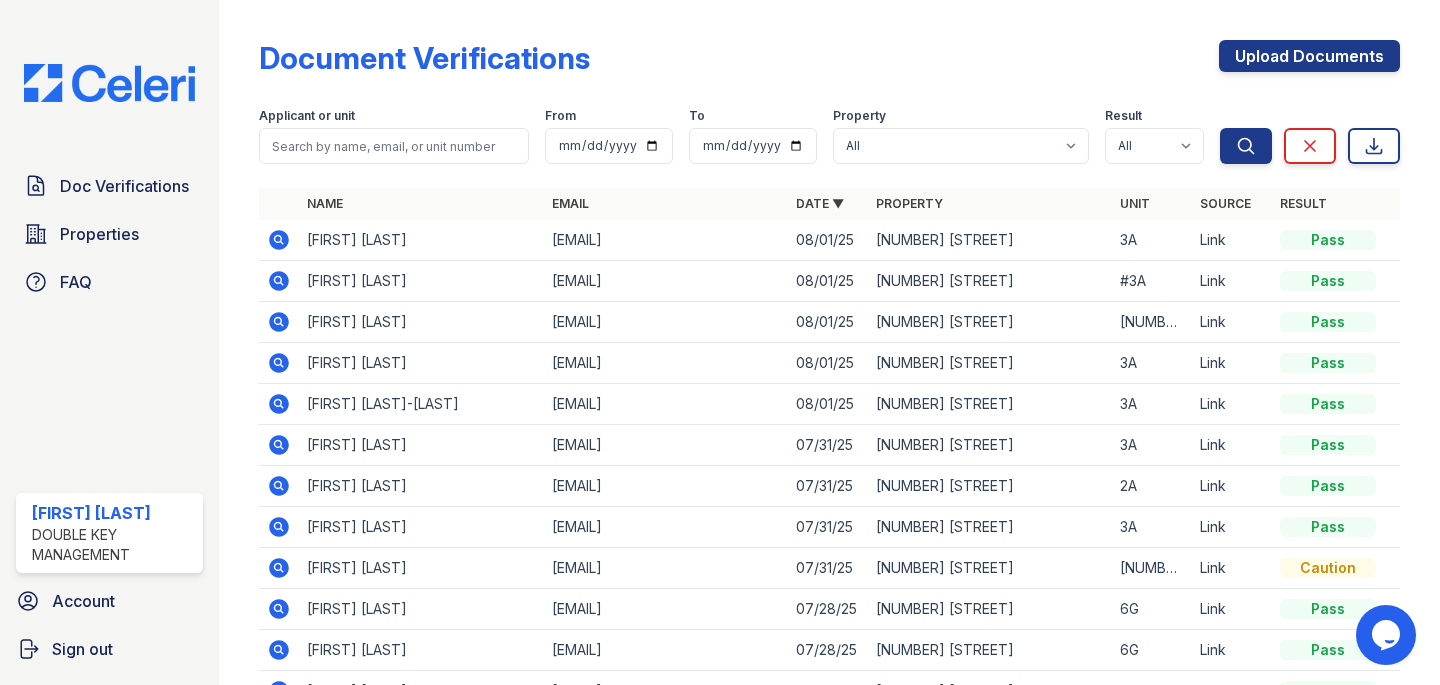click 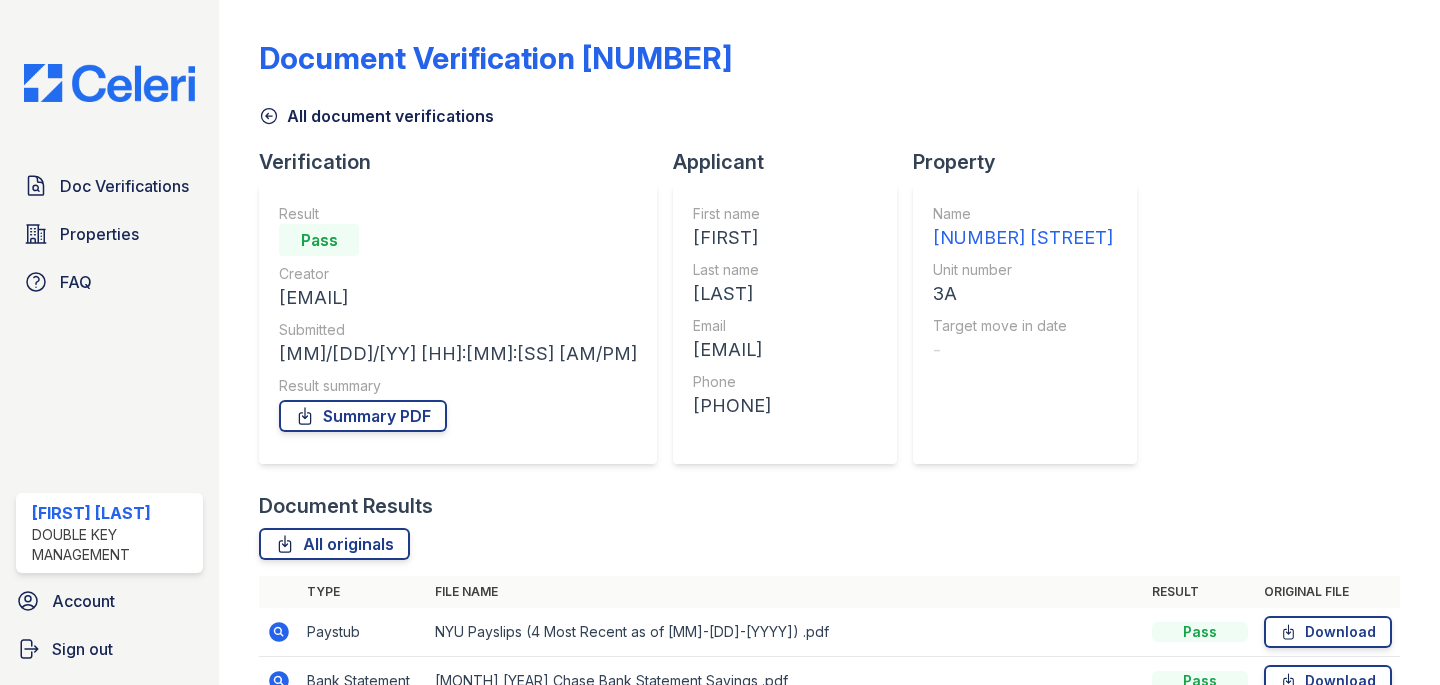 scroll, scrollTop: 0, scrollLeft: 0, axis: both 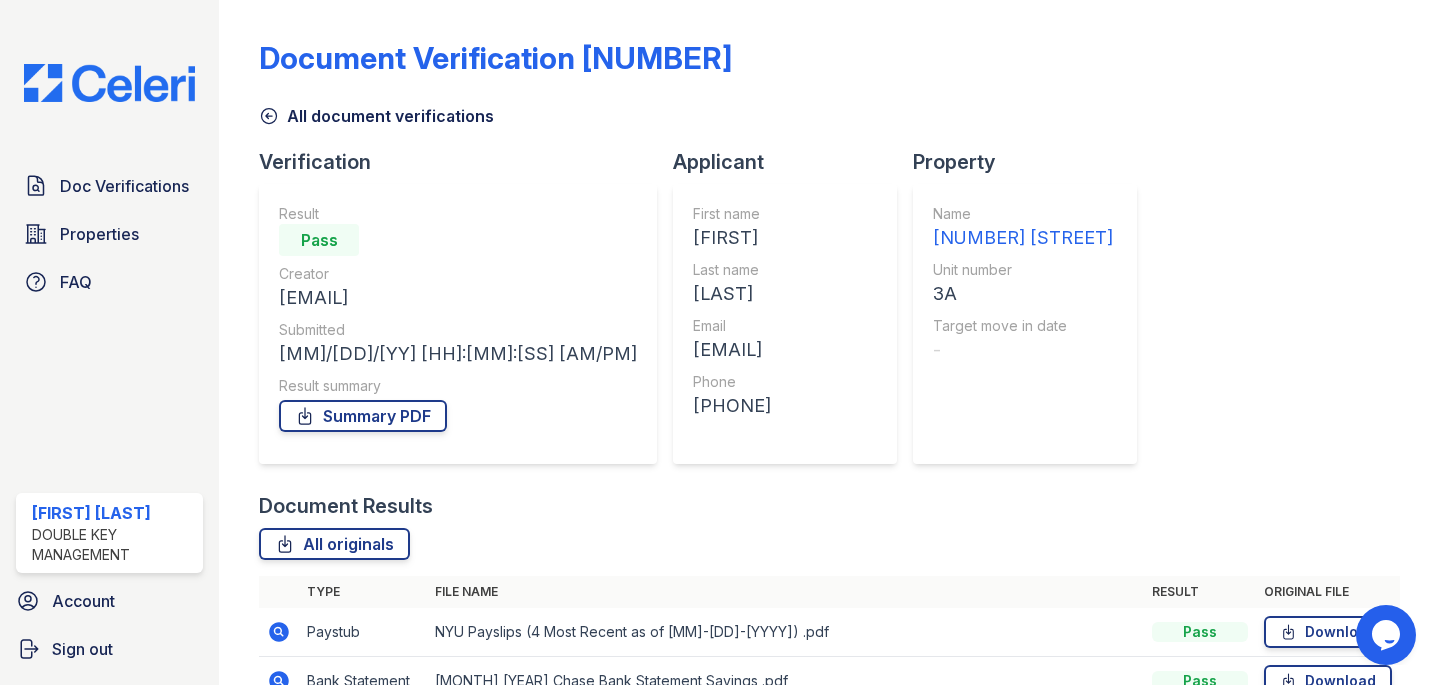 click 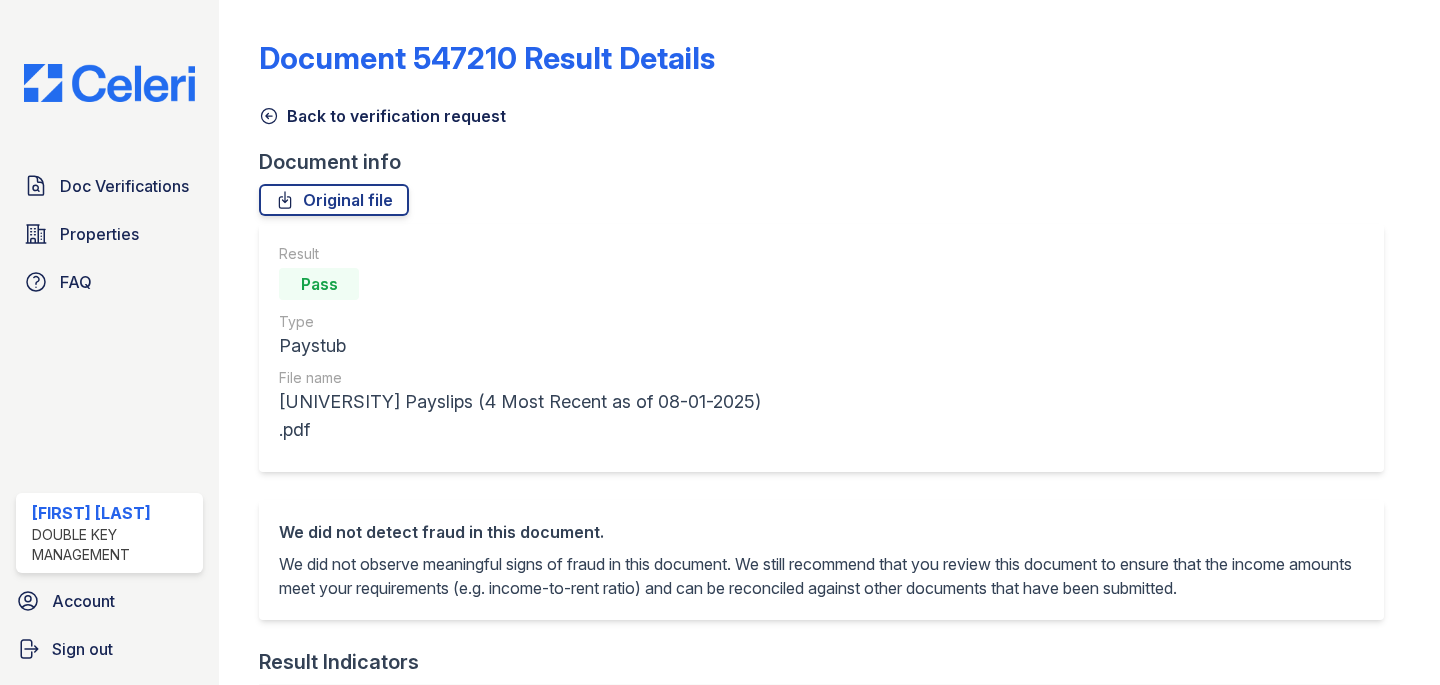 scroll, scrollTop: 0, scrollLeft: 0, axis: both 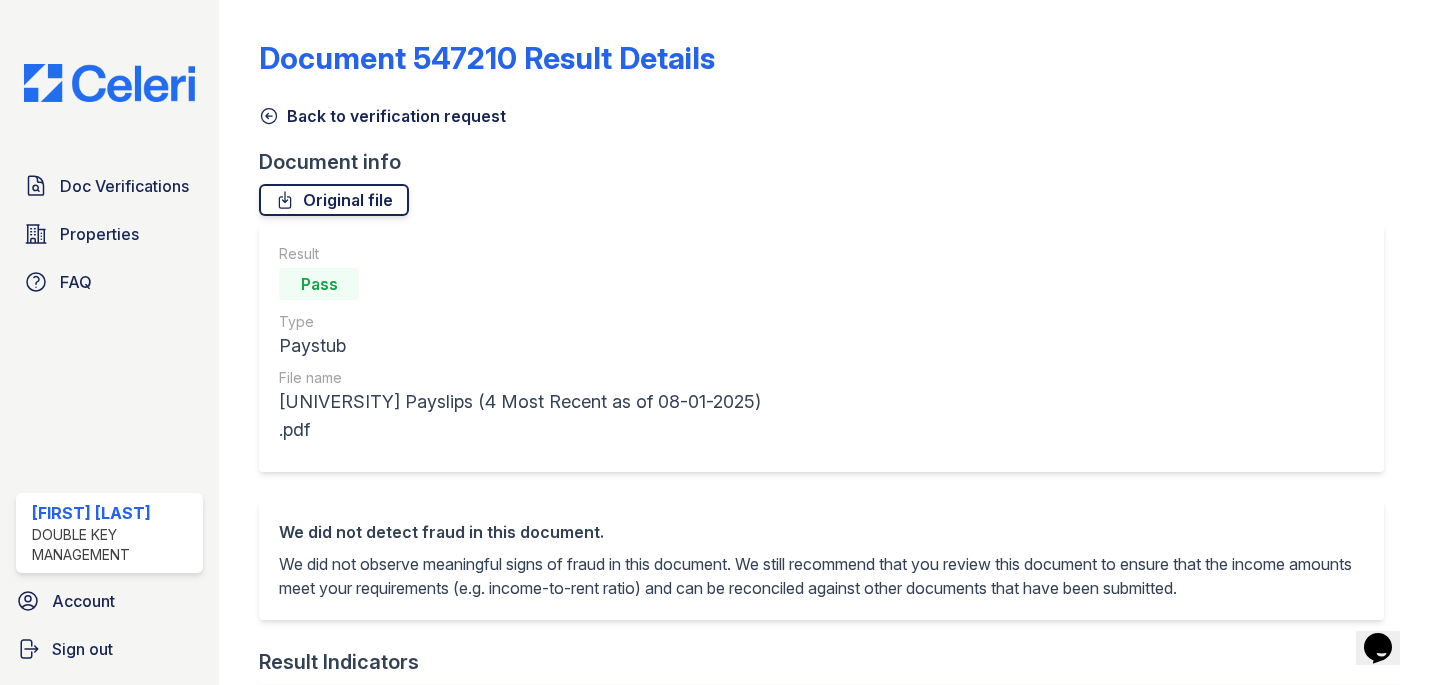 click on "Original file" at bounding box center (334, 200) 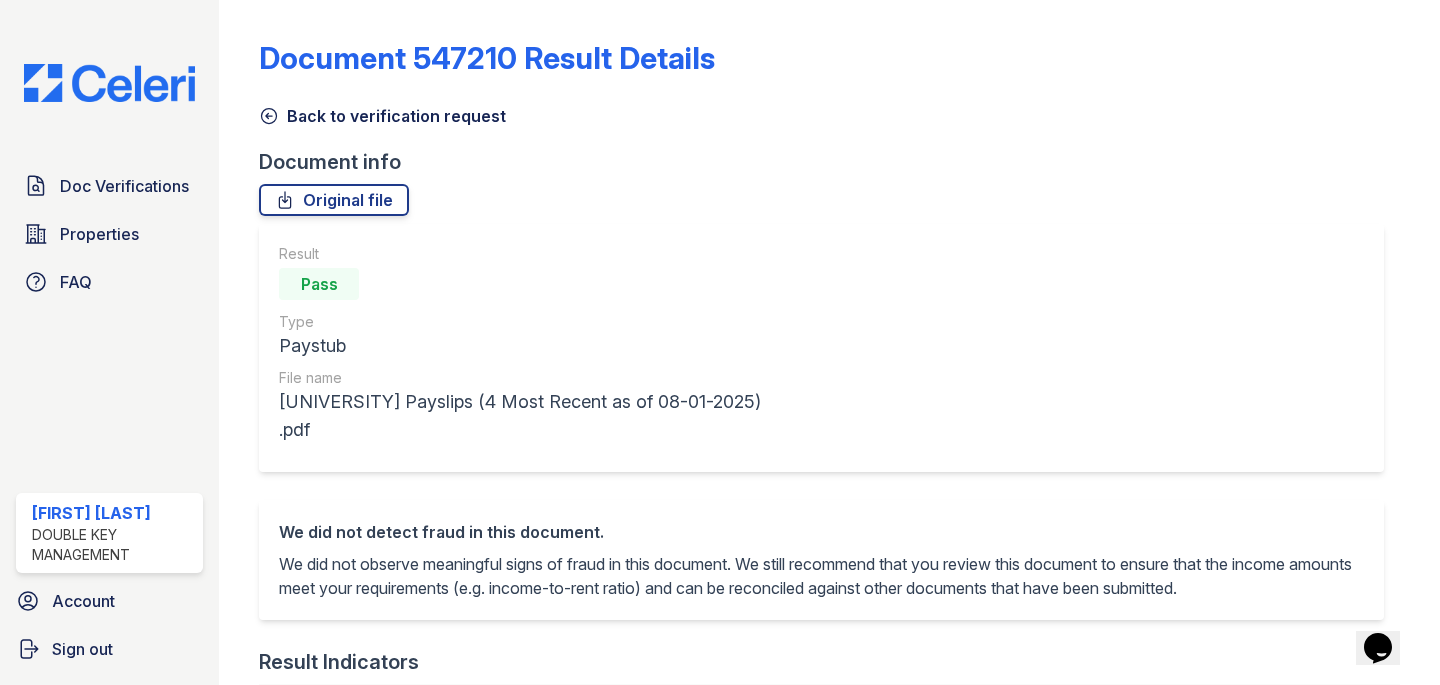 scroll, scrollTop: 20, scrollLeft: 0, axis: vertical 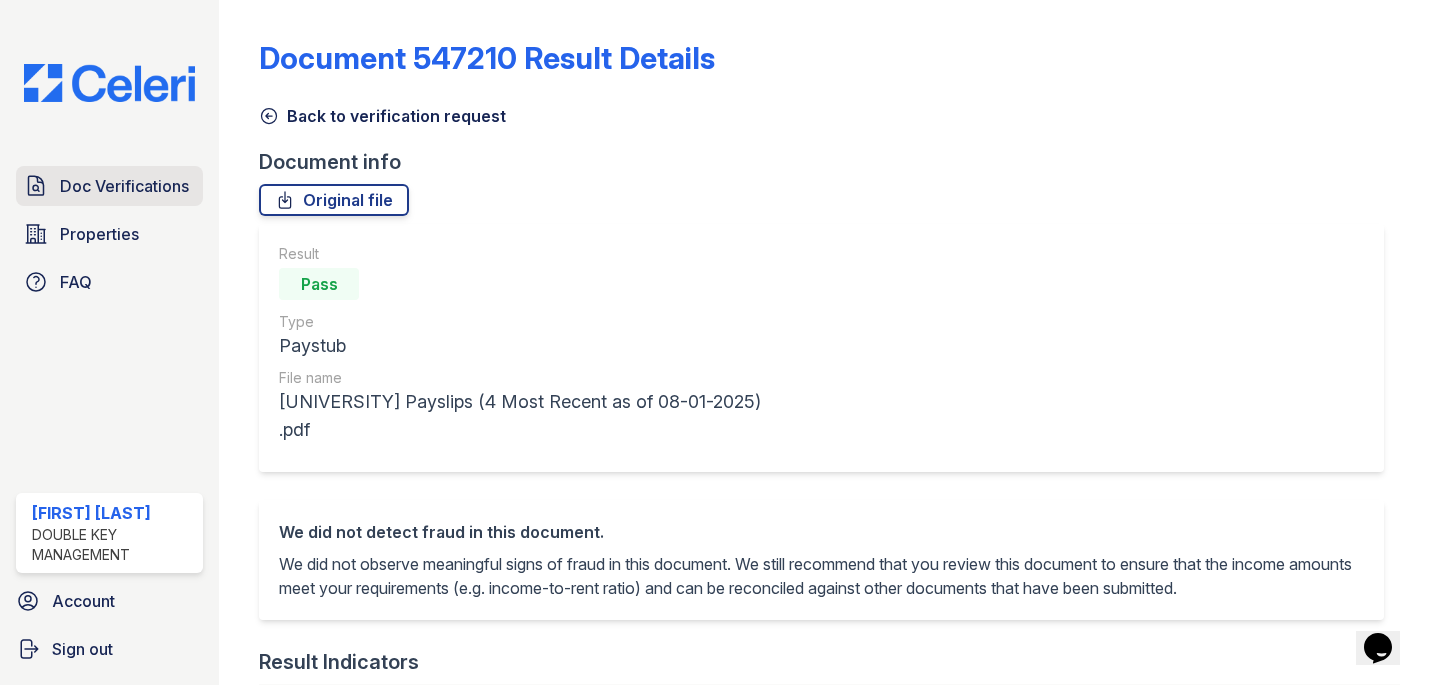 click on "Doc Verifications" at bounding box center [124, 186] 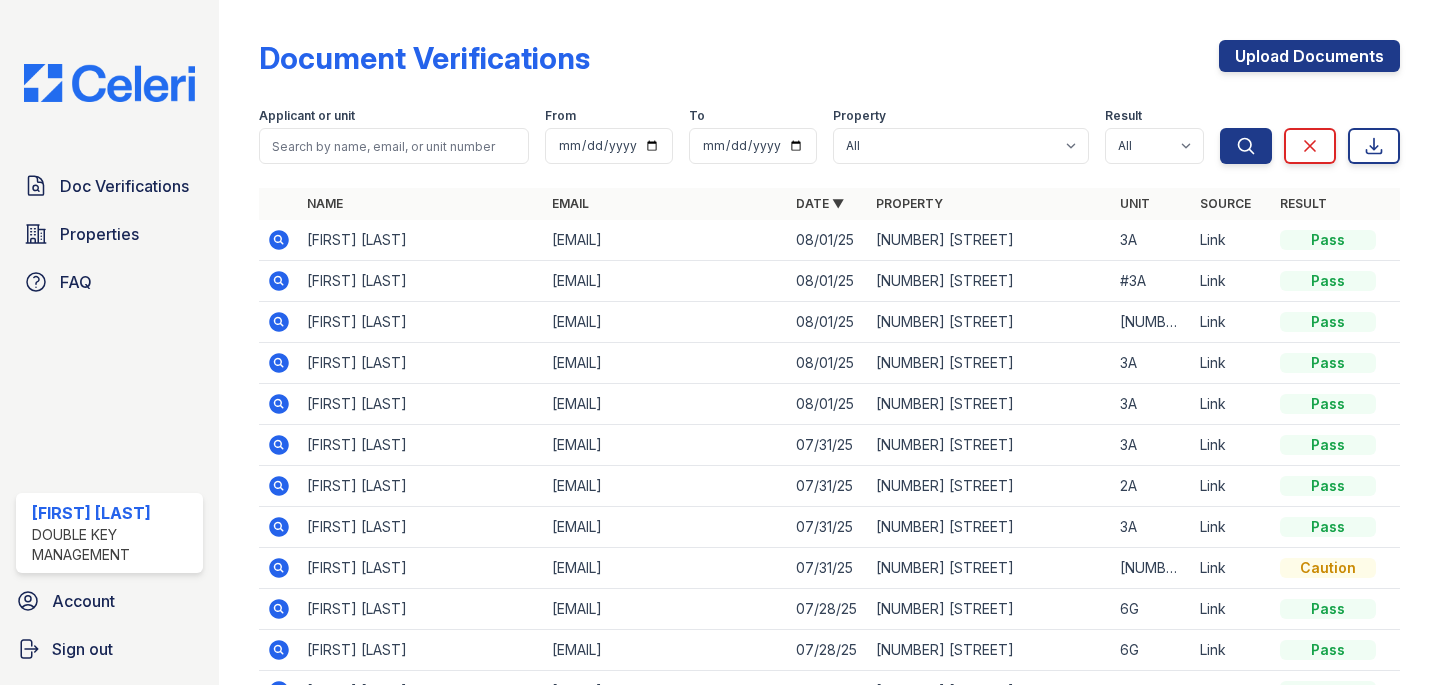 scroll, scrollTop: 124, scrollLeft: 0, axis: vertical 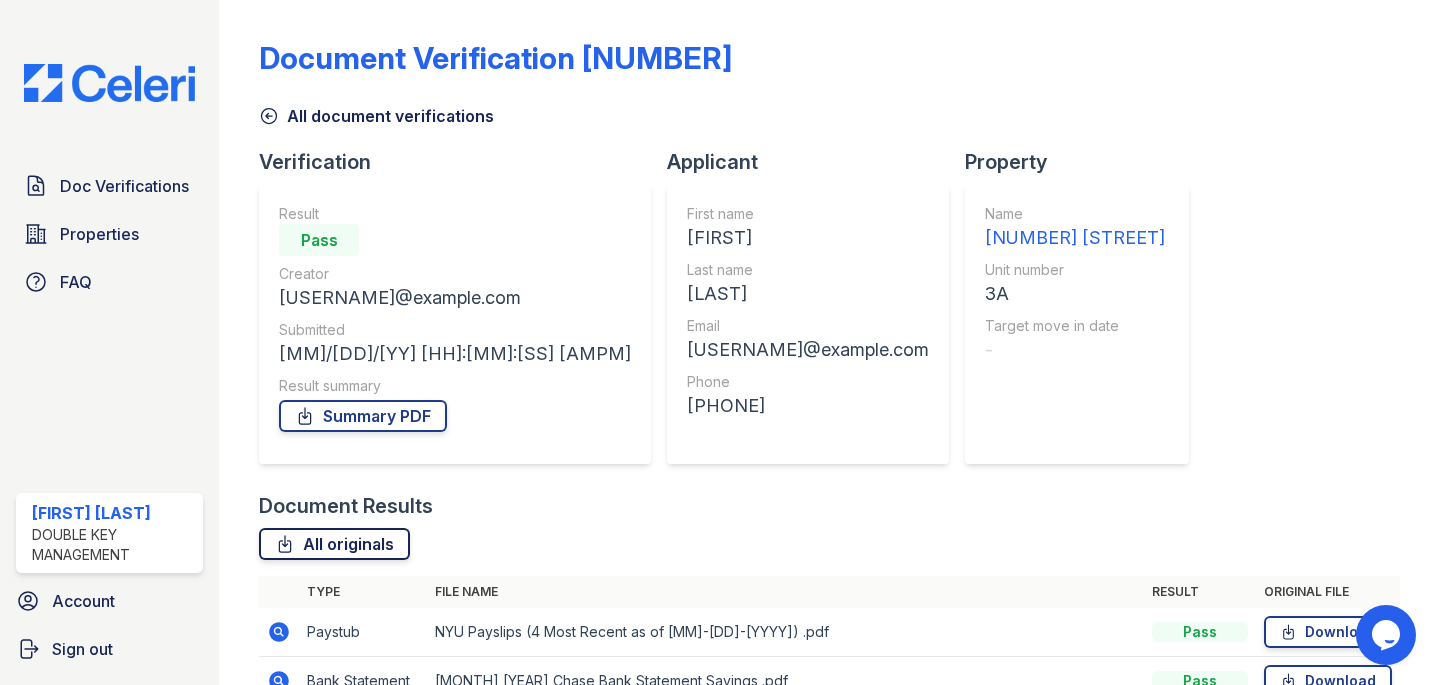 click on "All originals" at bounding box center [334, 544] 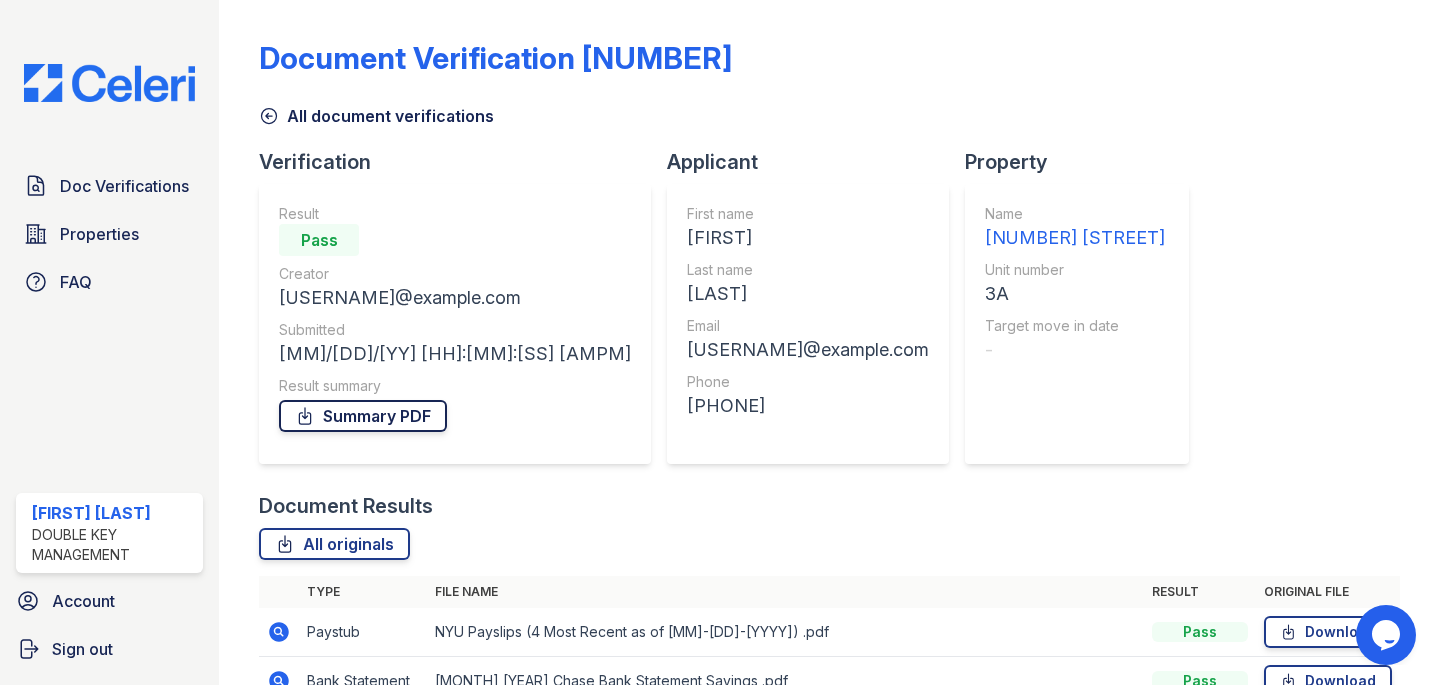 click on "Summary PDF" at bounding box center [363, 416] 